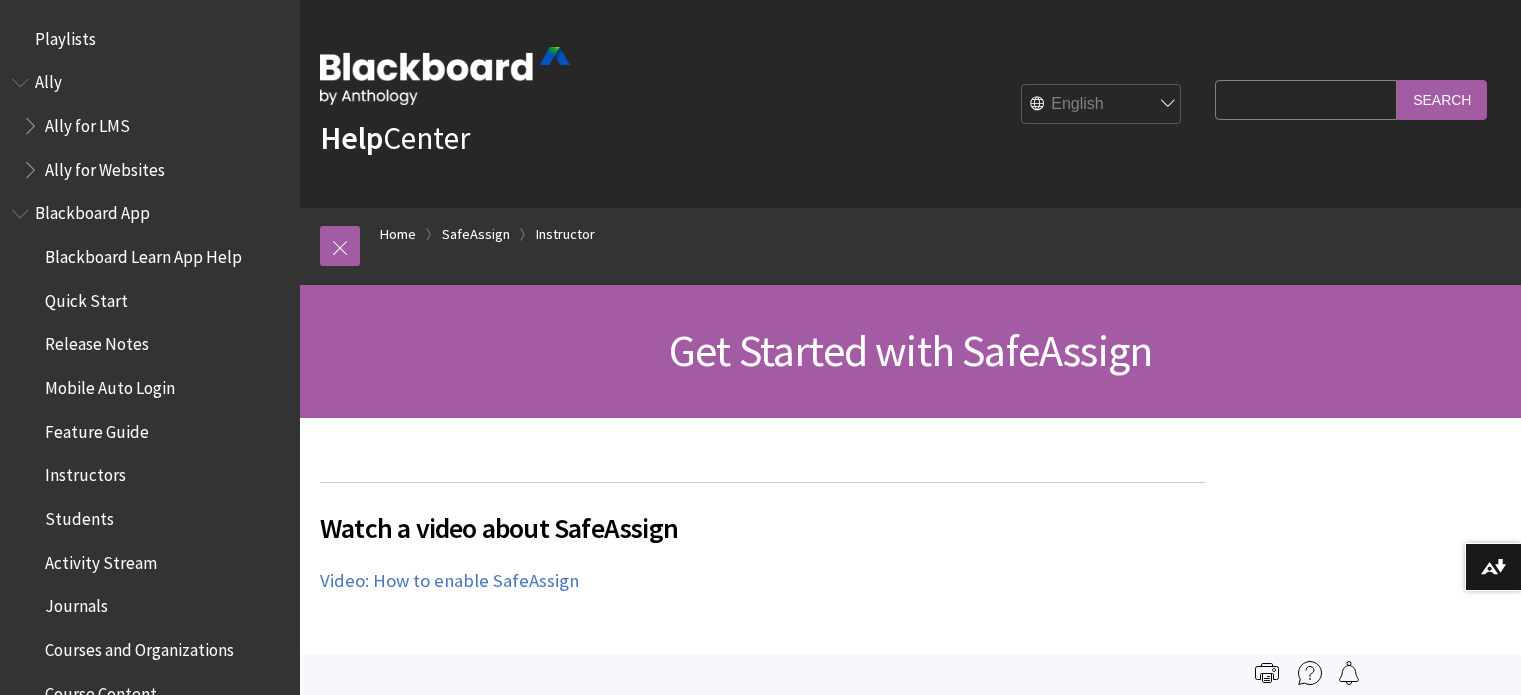 scroll, scrollTop: 0, scrollLeft: 0, axis: both 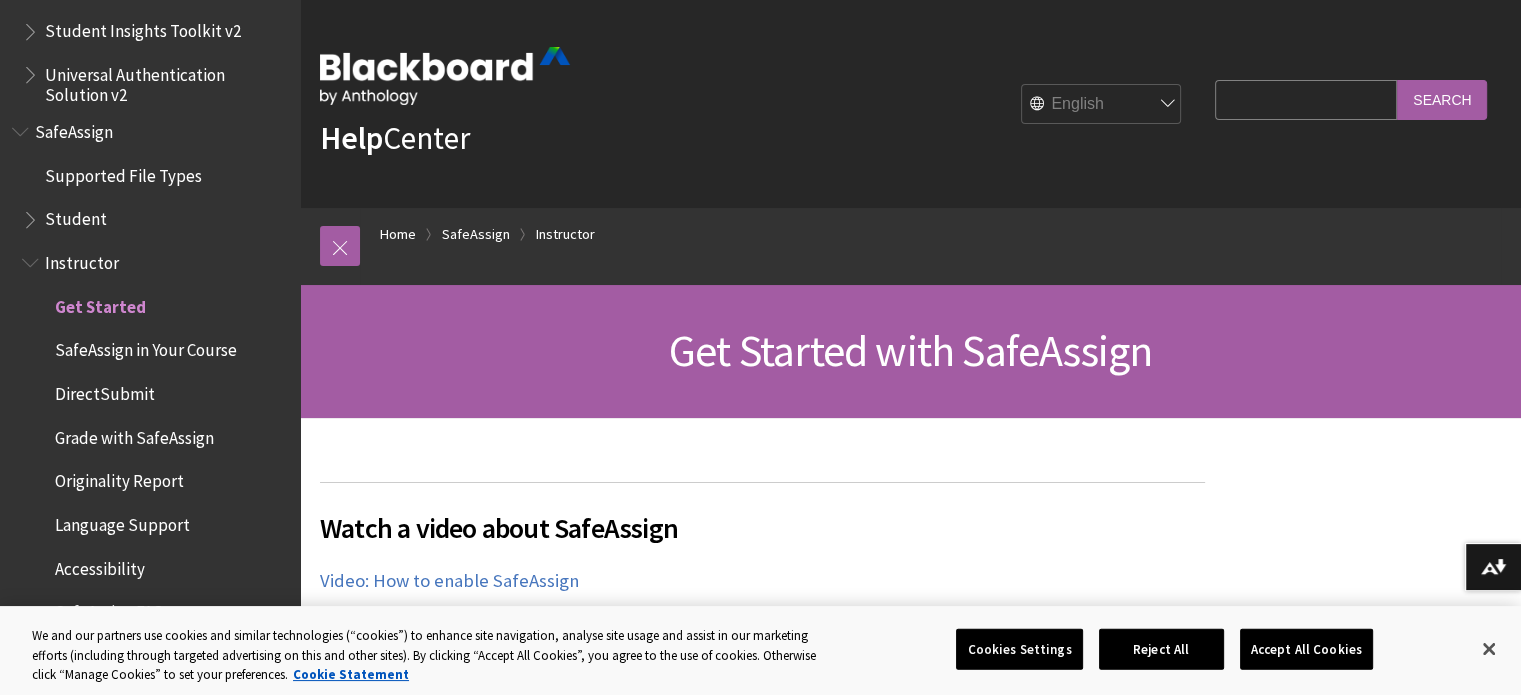 click on "Get Started with SafeAssign" at bounding box center [910, 350] 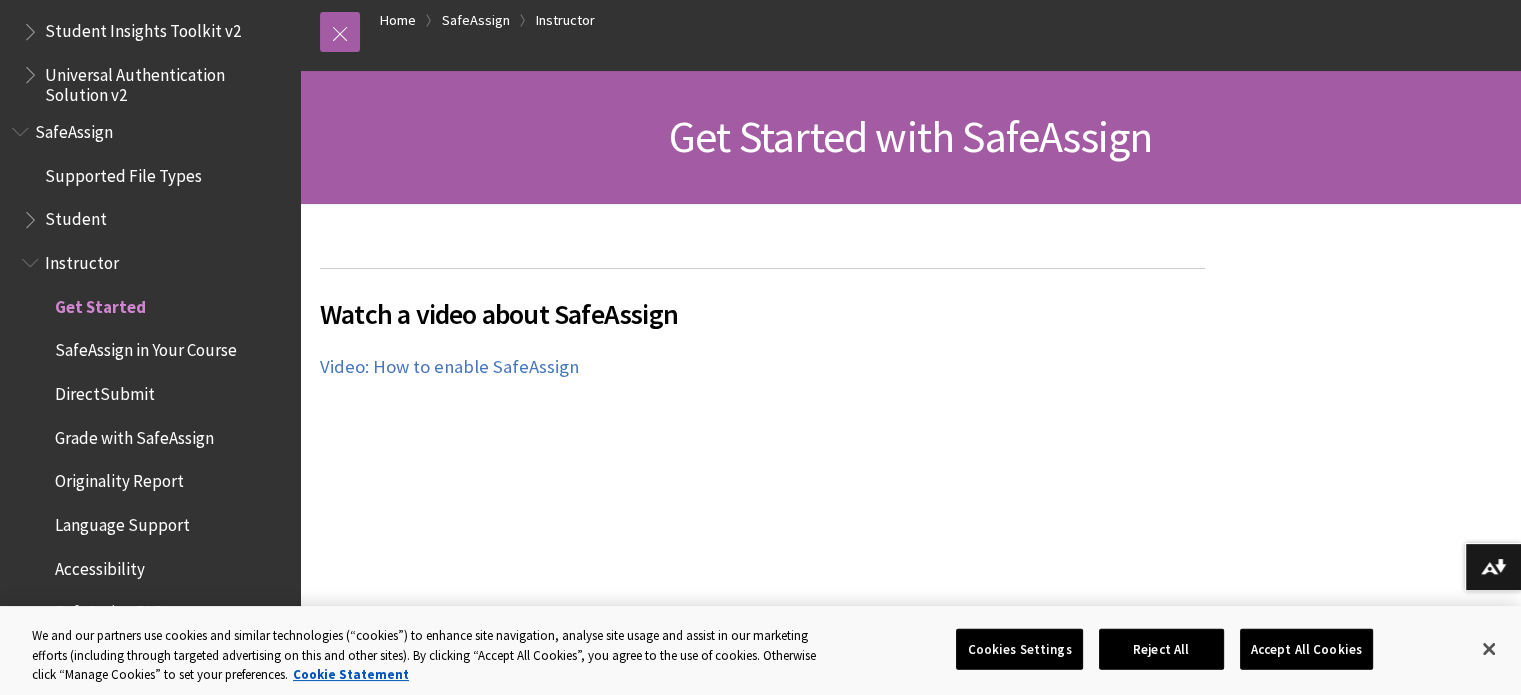 scroll, scrollTop: 239, scrollLeft: 0, axis: vertical 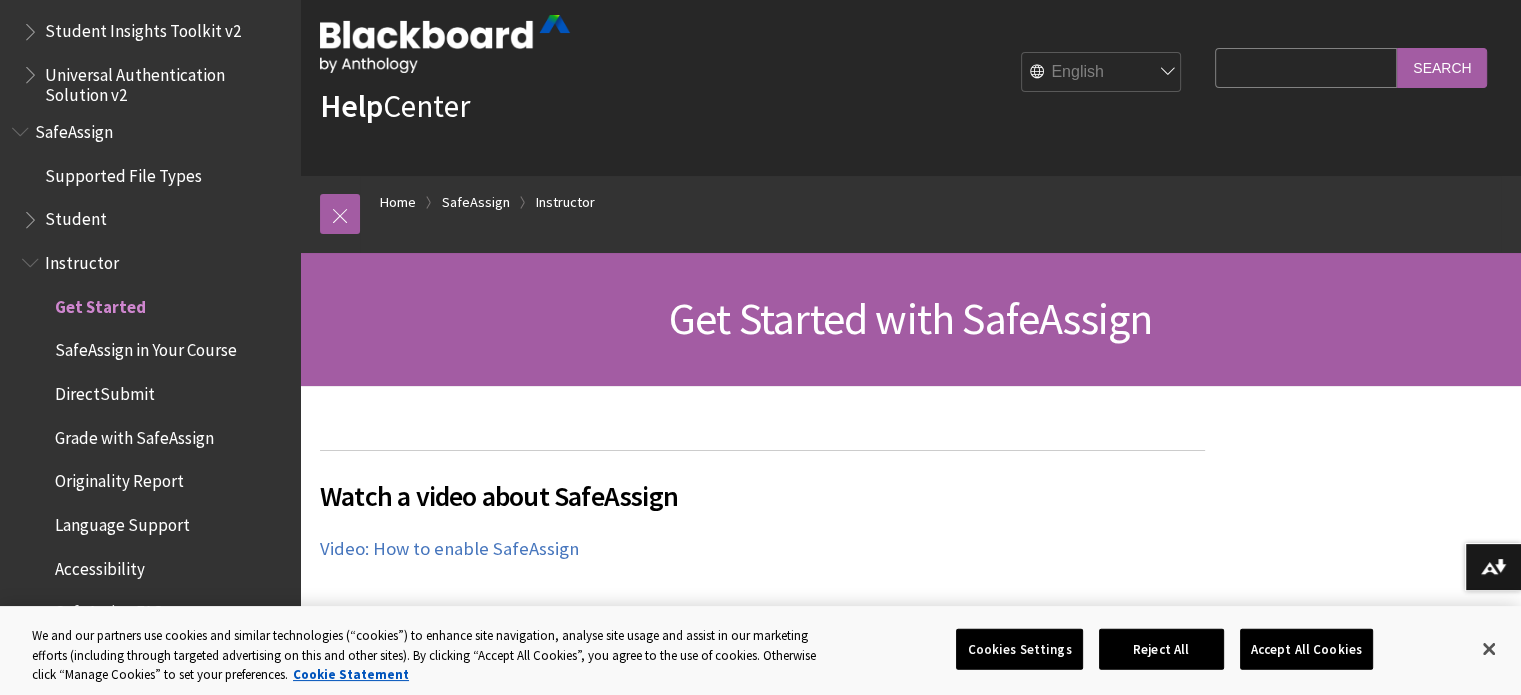 click on "DirectSubmit" at bounding box center [105, 390] 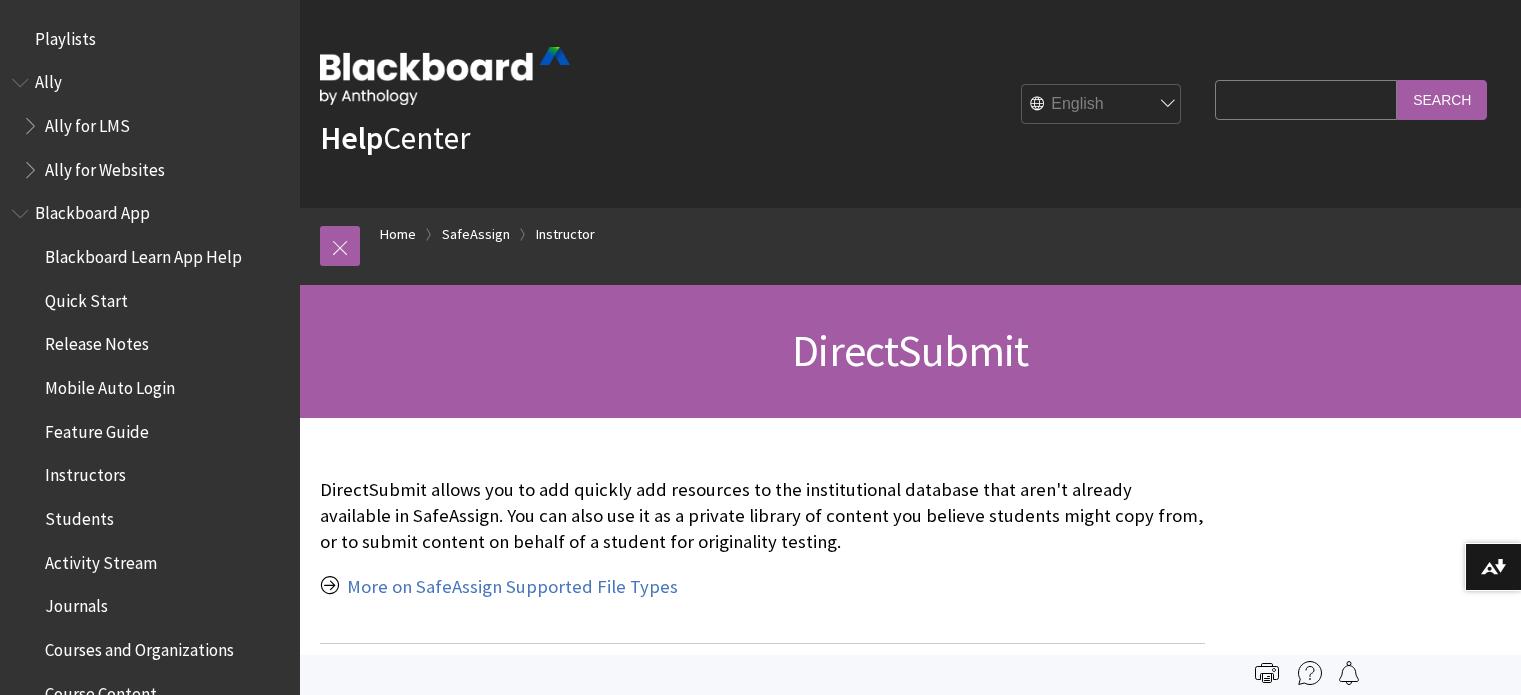 scroll, scrollTop: 0, scrollLeft: 0, axis: both 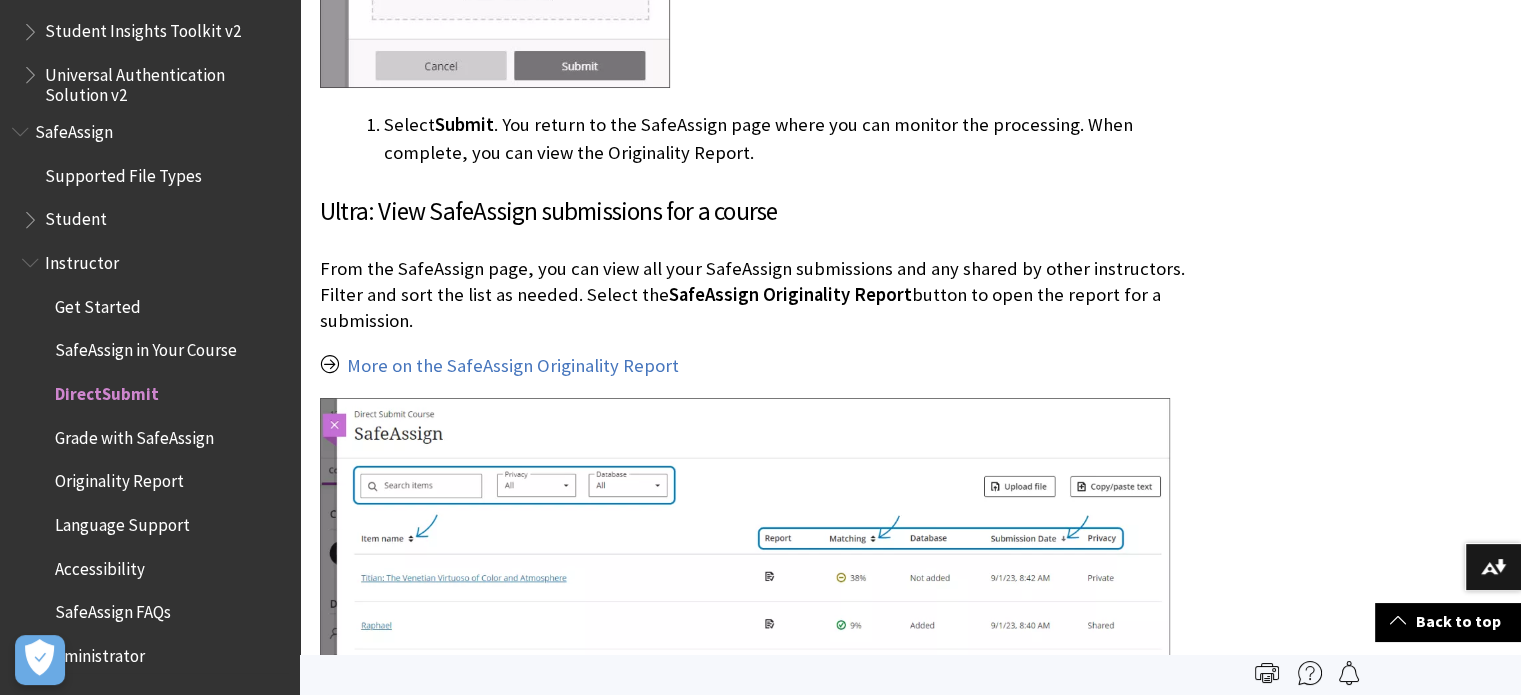 click on "Originality Report" at bounding box center [119, 478] 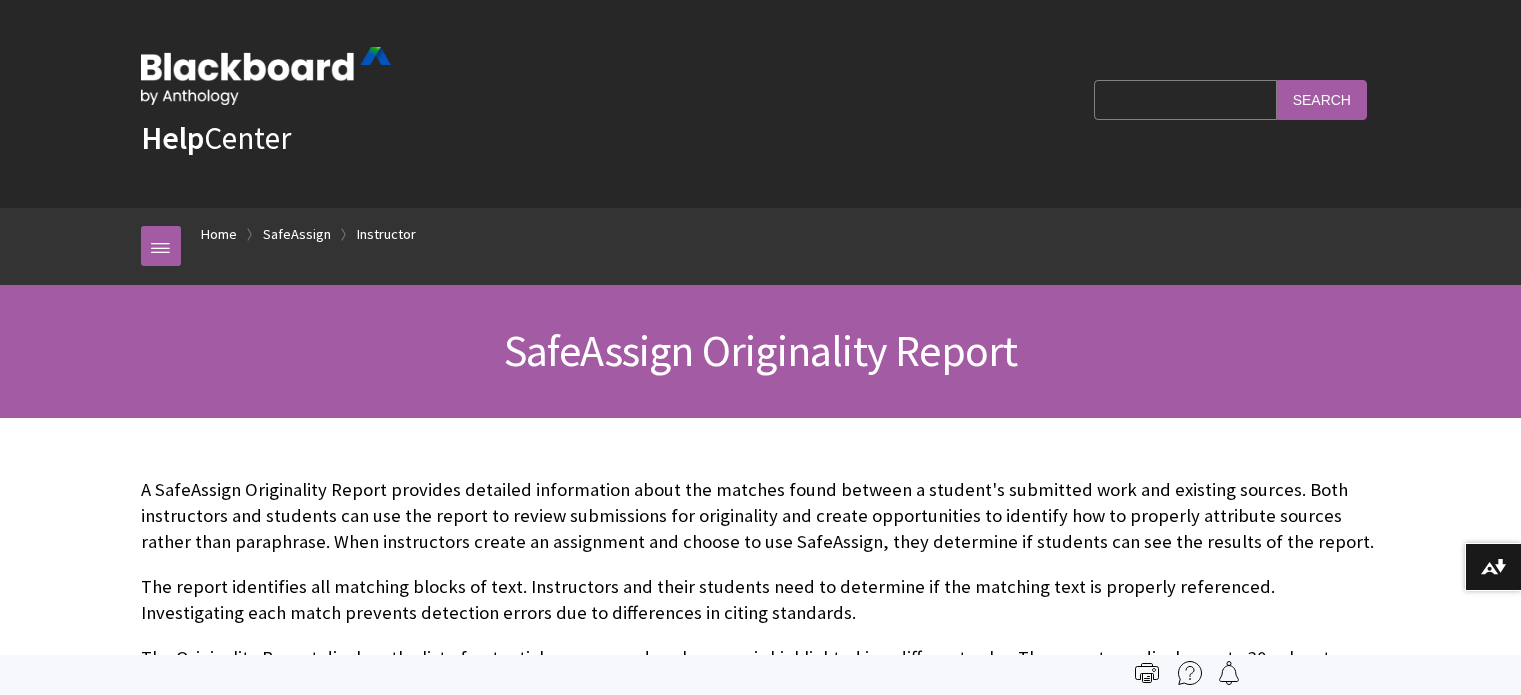 scroll, scrollTop: 0, scrollLeft: 0, axis: both 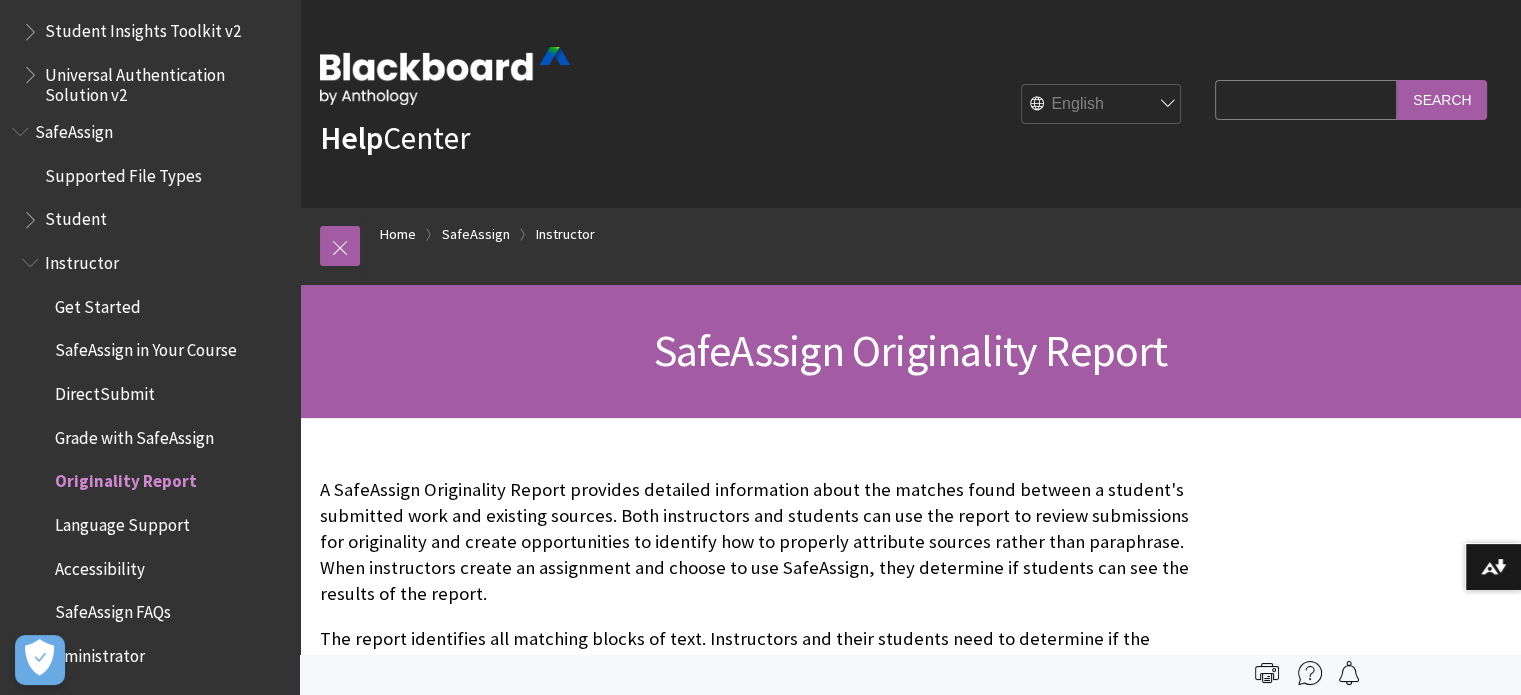 click on "Get Started" at bounding box center [98, 303] 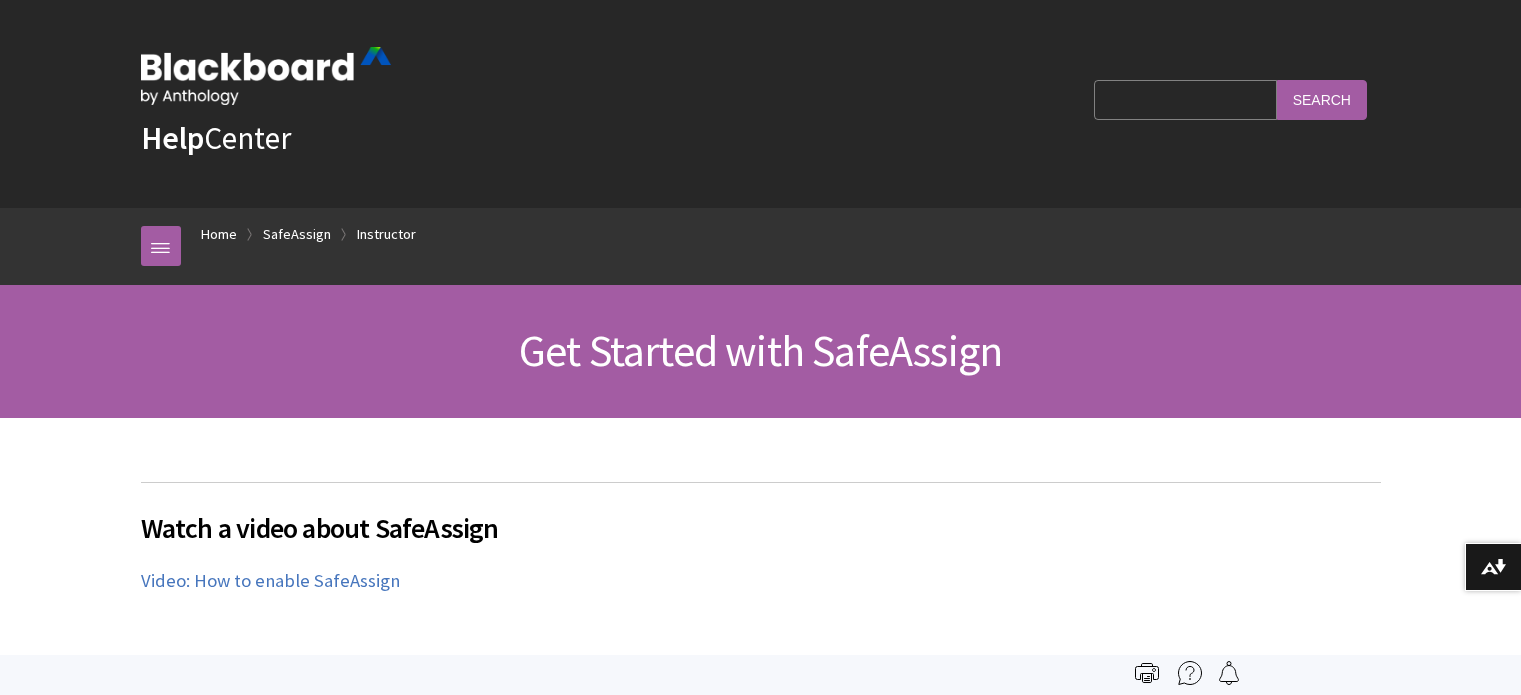 scroll, scrollTop: 0, scrollLeft: 0, axis: both 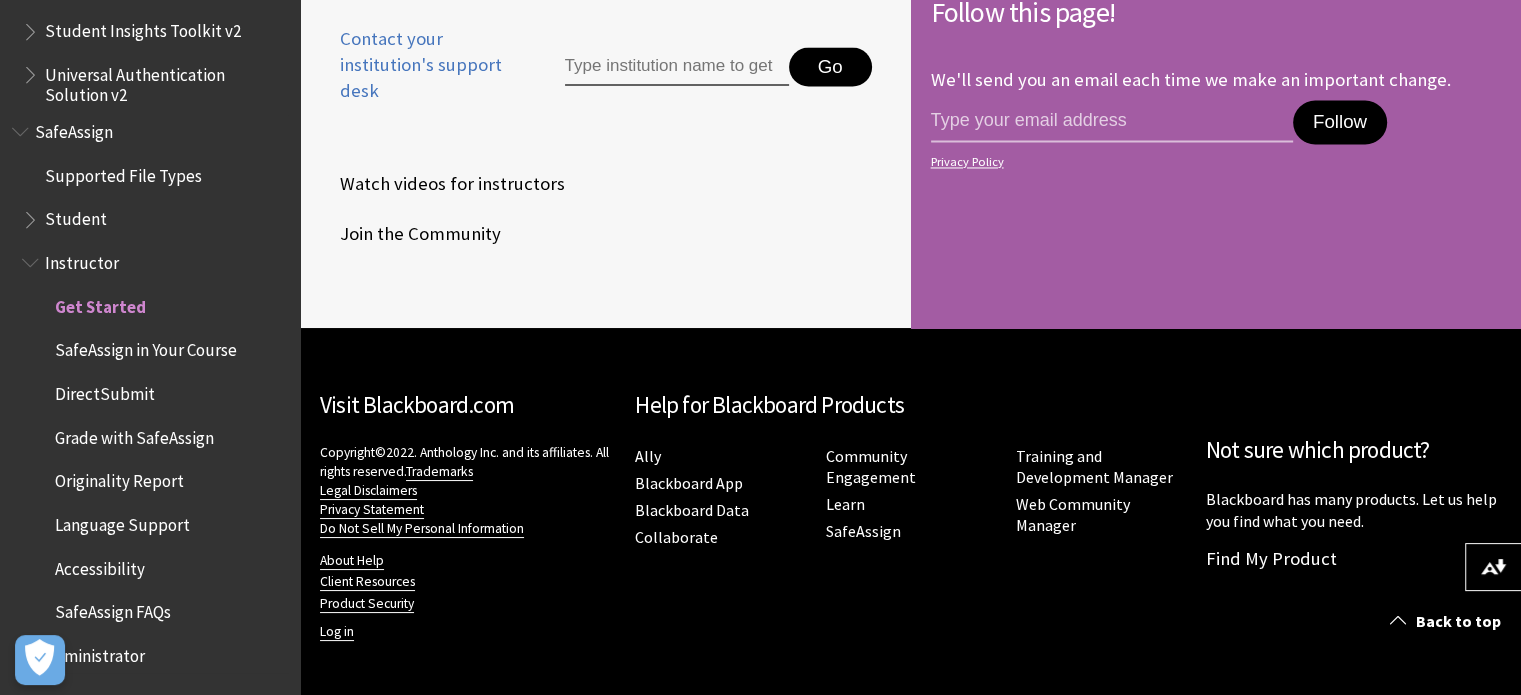 click on "DirectSubmit" at bounding box center (105, 390) 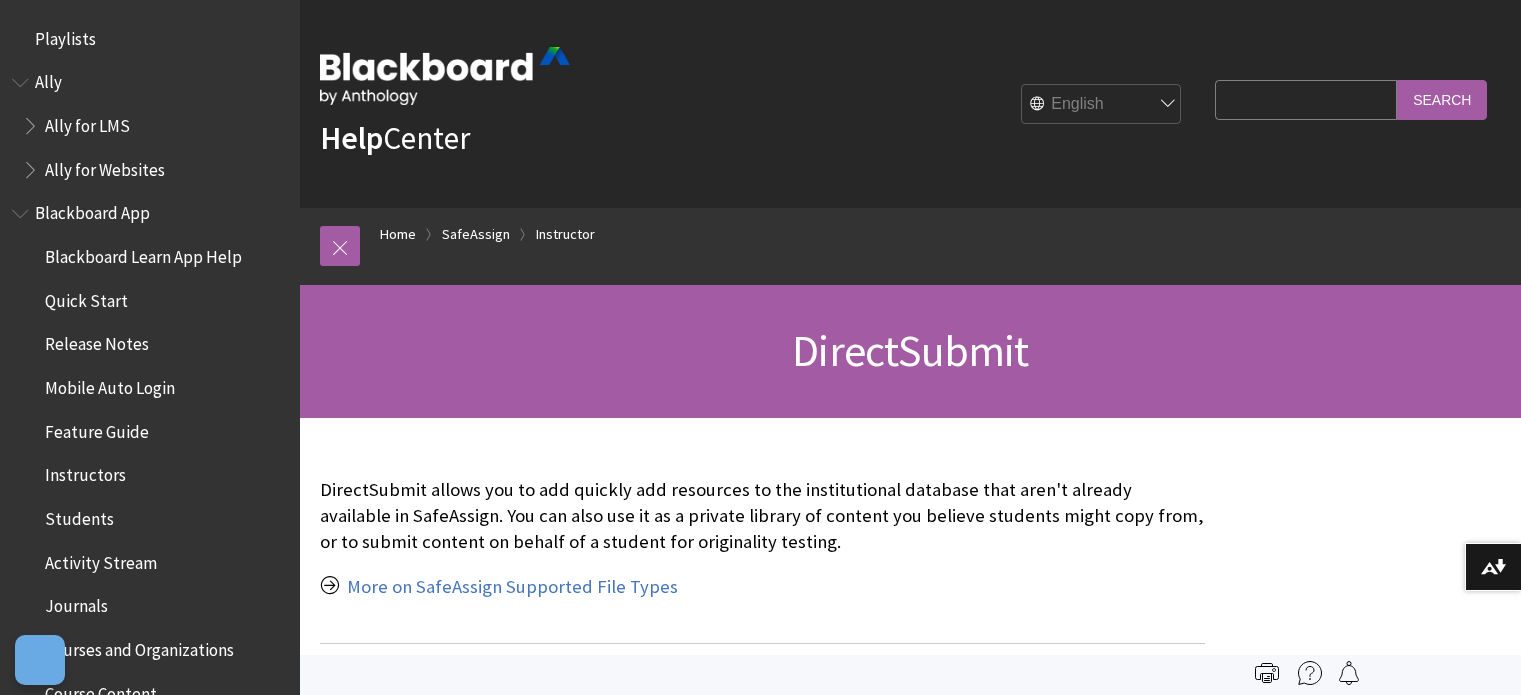 scroll, scrollTop: 0, scrollLeft: 0, axis: both 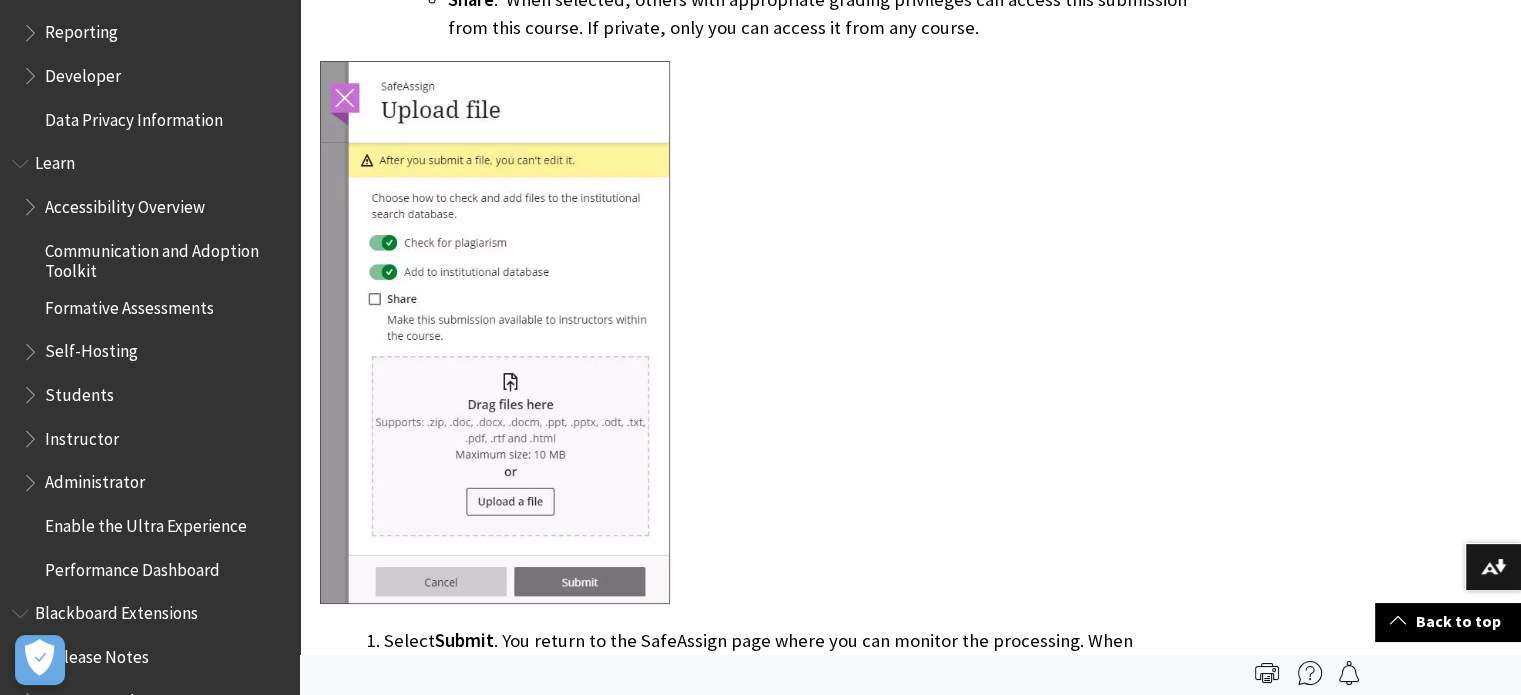 click on "Students" at bounding box center [79, 391] 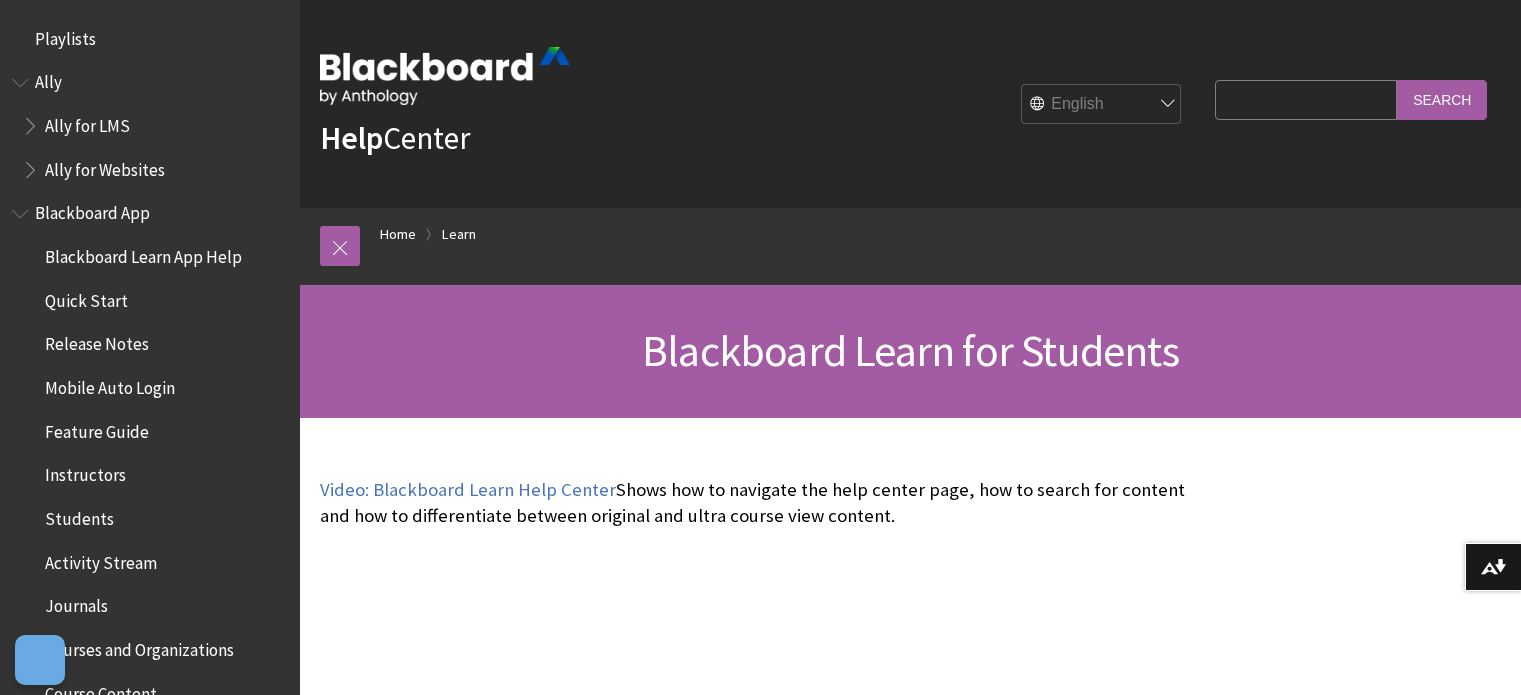scroll, scrollTop: 0, scrollLeft: 0, axis: both 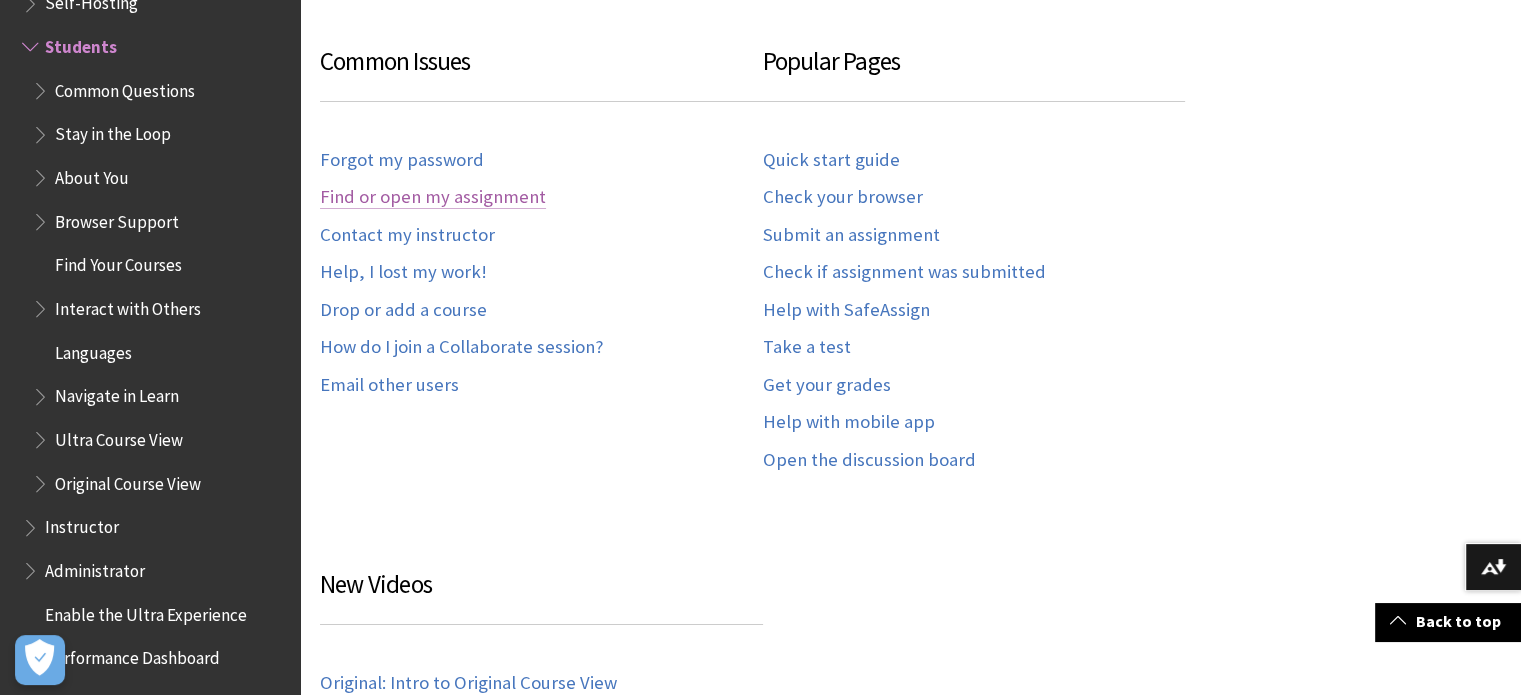 click on "Find or open my assignment" at bounding box center (433, 197) 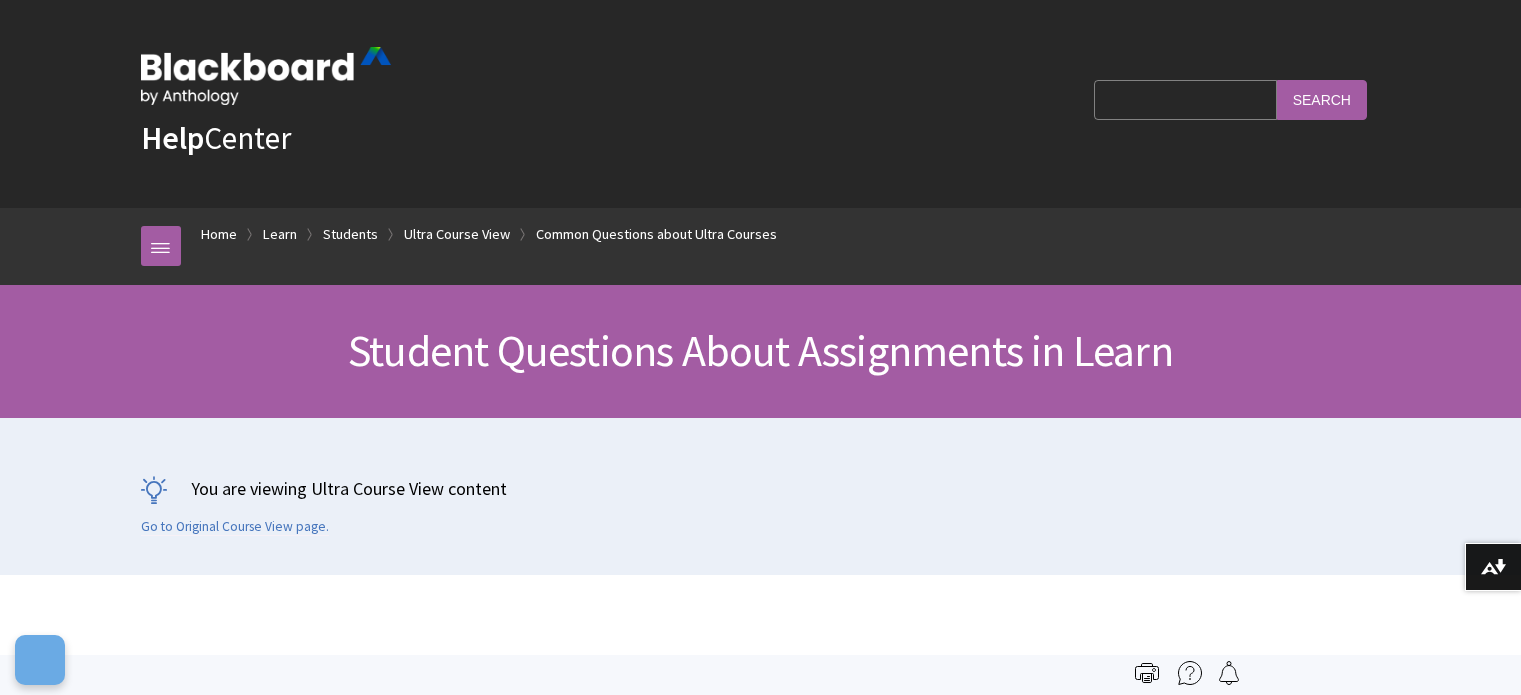 scroll, scrollTop: 0, scrollLeft: 0, axis: both 